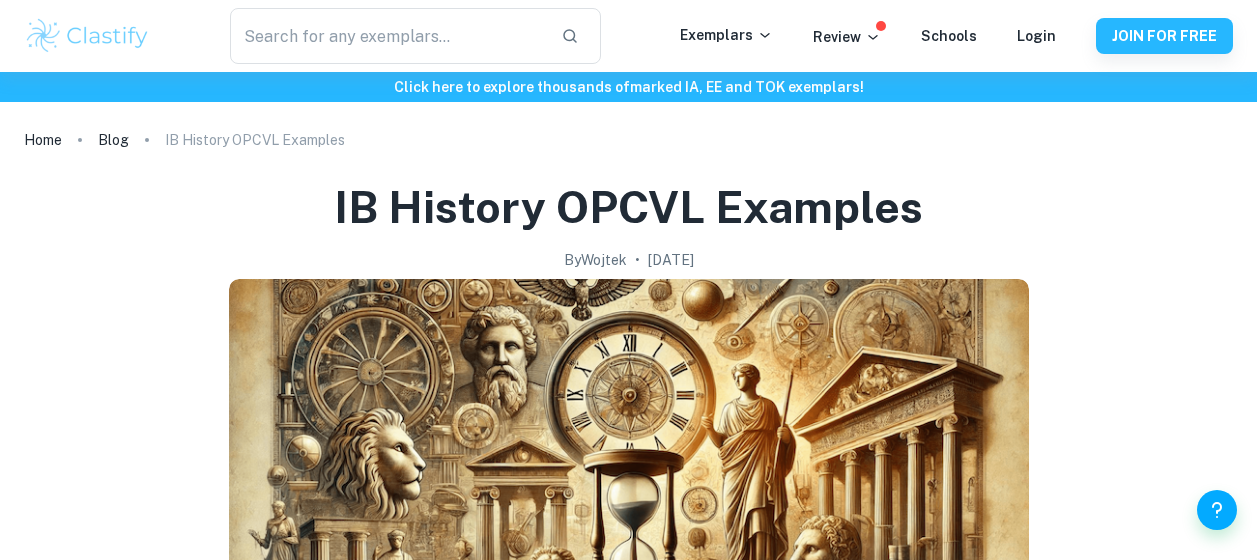 scroll, scrollTop: 0, scrollLeft: 0, axis: both 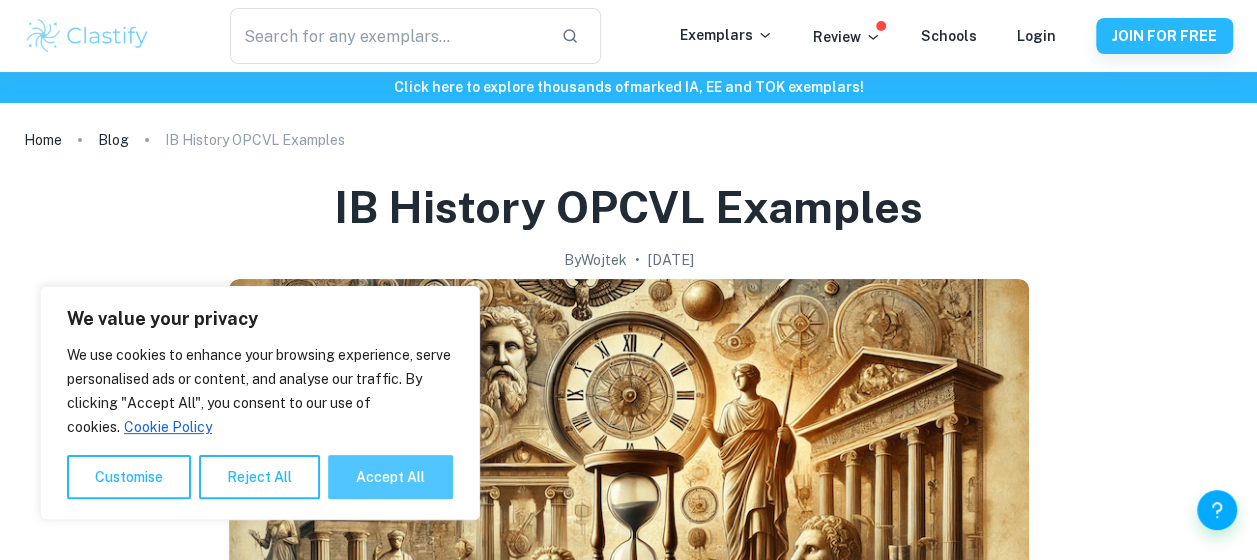 click on "Accept All" at bounding box center (390, 477) 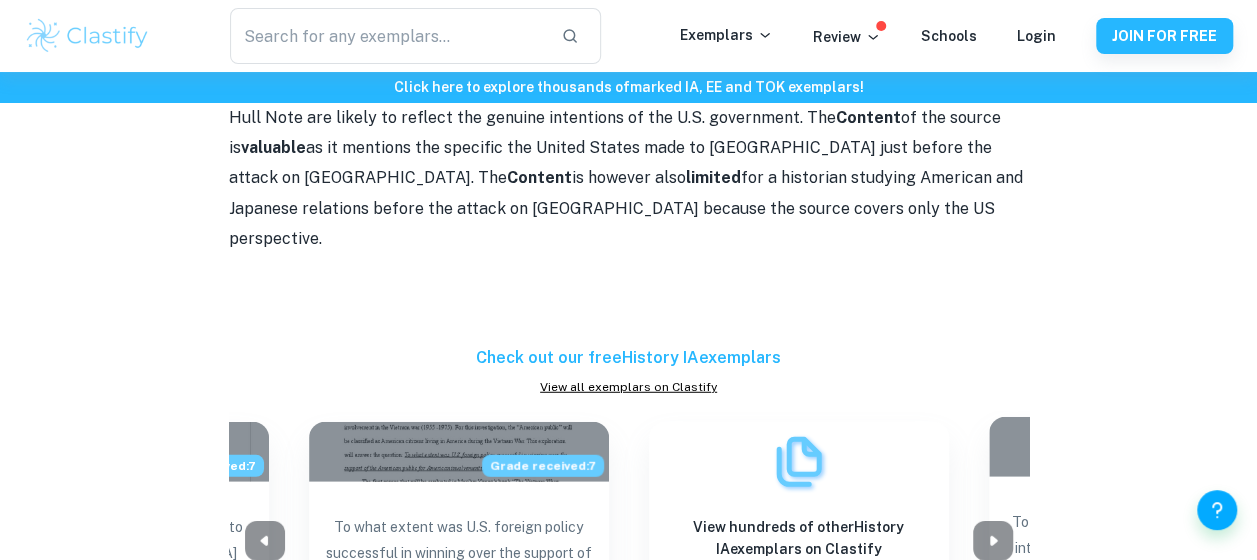 scroll, scrollTop: 2300, scrollLeft: 0, axis: vertical 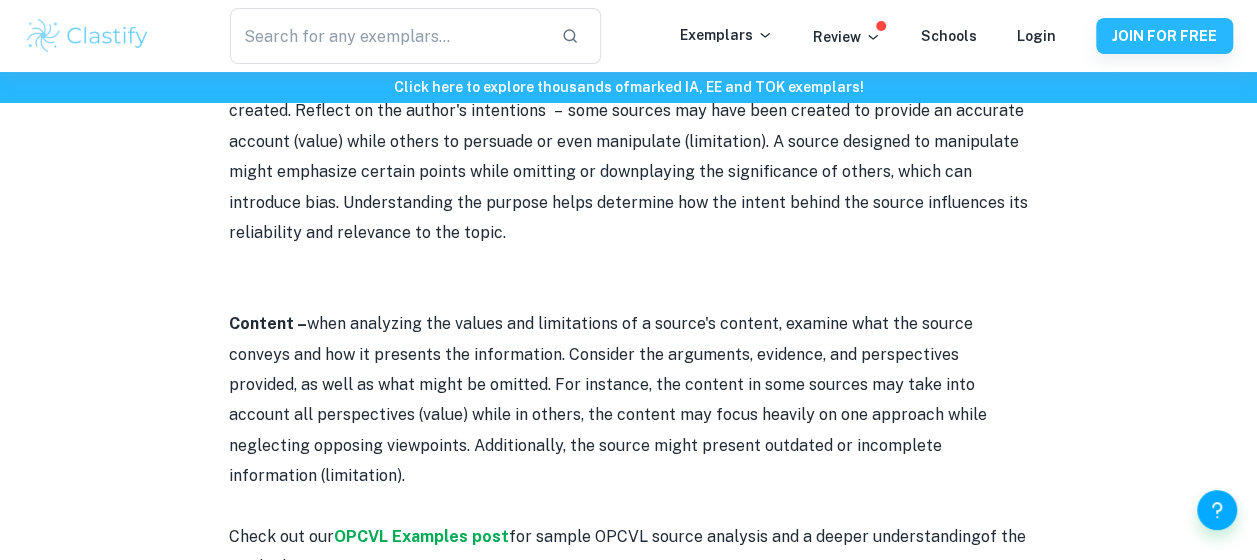 drag, startPoint x: 980, startPoint y: 411, endPoint x: 870, endPoint y: 413, distance: 110.01818 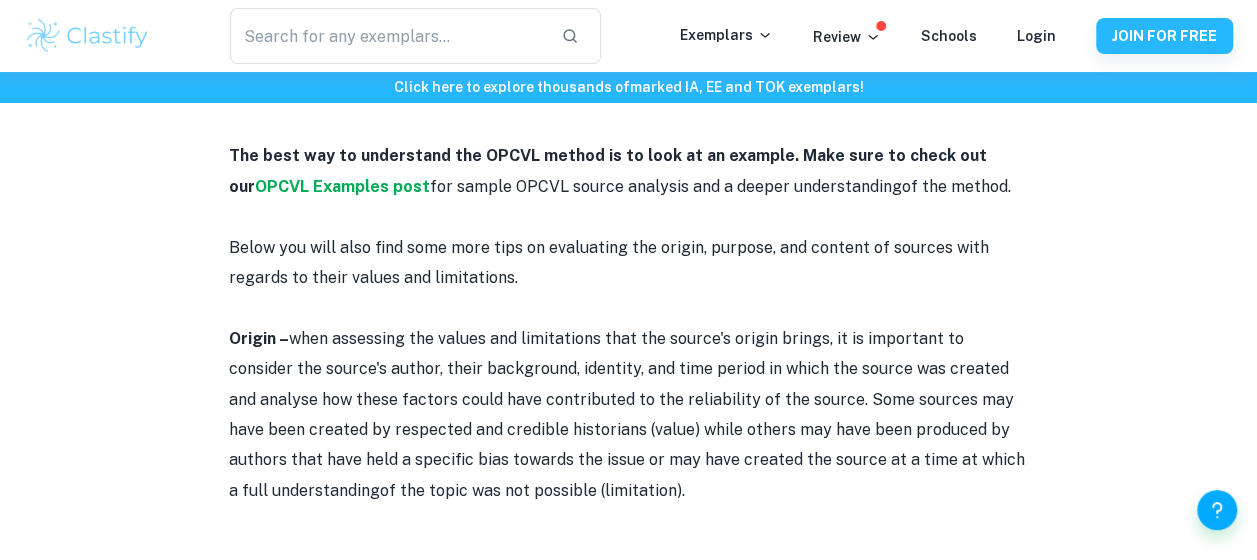 scroll, scrollTop: 1600, scrollLeft: 0, axis: vertical 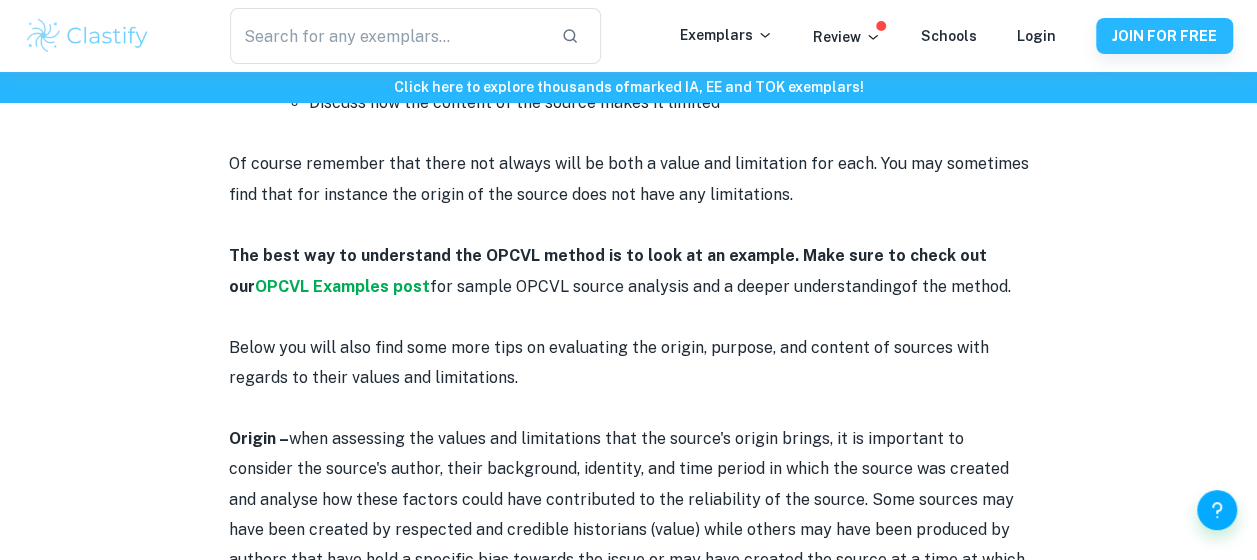 click on "IB History OPCVL Explained By  Wojtek • August 30, 2024 Get feedback on your  History IA Marked only by official IB examiners Learn more The OPCVL is a source analysis method that is crucial for success in IB History. It is an important component of Paper 1, the Internal Assessment, and the History Extended Essay. In this post we will provide you with a comprehensive explanation of the OPCVL method so that you can excel in the IB History course.      IB History OPCVL Explained   The OPCVL method is particularly  important in IB History as students are required to use the OPCVL method to analyse sources in their Paper 1, the first section of the Internal Assessment as well as embed such analysis into the body of their Extended Essay .    OPCVL stands for Origin, Purpose, Content, Value, and Limitation. It is a method  used to assess the credibility of sources . This approach involves analysing how the  Origin ,  Purpose , and  Content  of a source affect its  Value  and  Limitations" at bounding box center [628, 100] 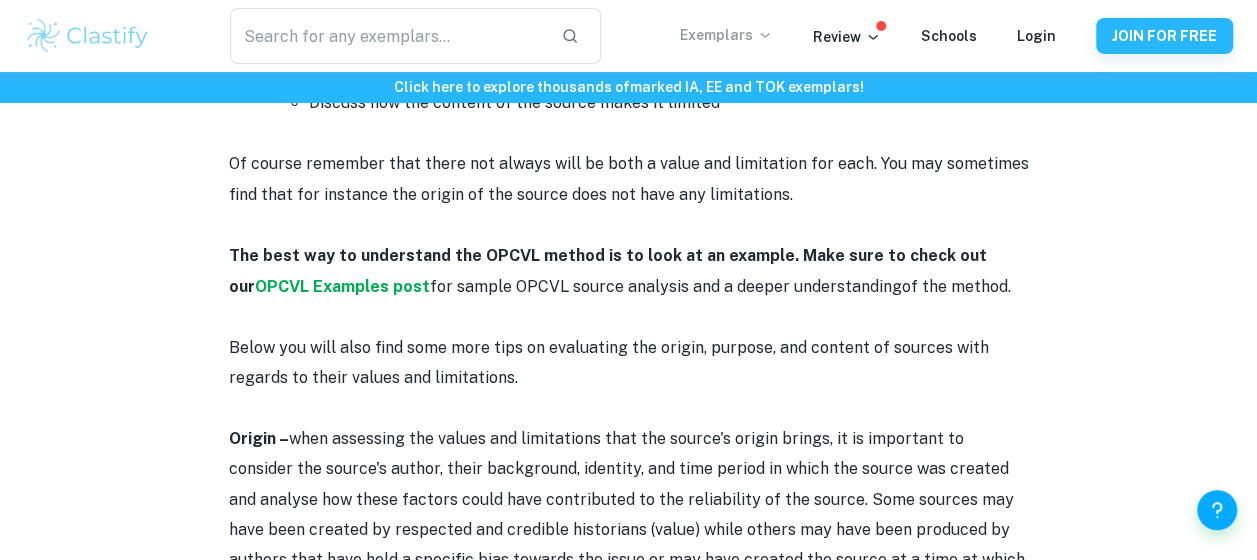 copy on "Origin –  when assessing the values and limitations that the source's origin brings, it is important to consider the source's author, their background, identity, and time period in which the source was created and analyse how these factors could have contributed to the reliability of the source. Some sources may have been created by respected and credible historians (value) while others may have been produced by authors that have held a specific bias towards the issue or may have created the source at a time at which a full understanding  of the topic was not possible (limitation).      Purpose –  when evaluating the values and limitations of a source’s purpose, consider why the source was created. Reflect on the author's intentions    –  some sources may have been created to provide an accurate account (value) while others to persuade or even manipulate (limitation). A source designed to manipulate might emphasize certain points while omitting or downplaying the significance of others, which can introduce..." 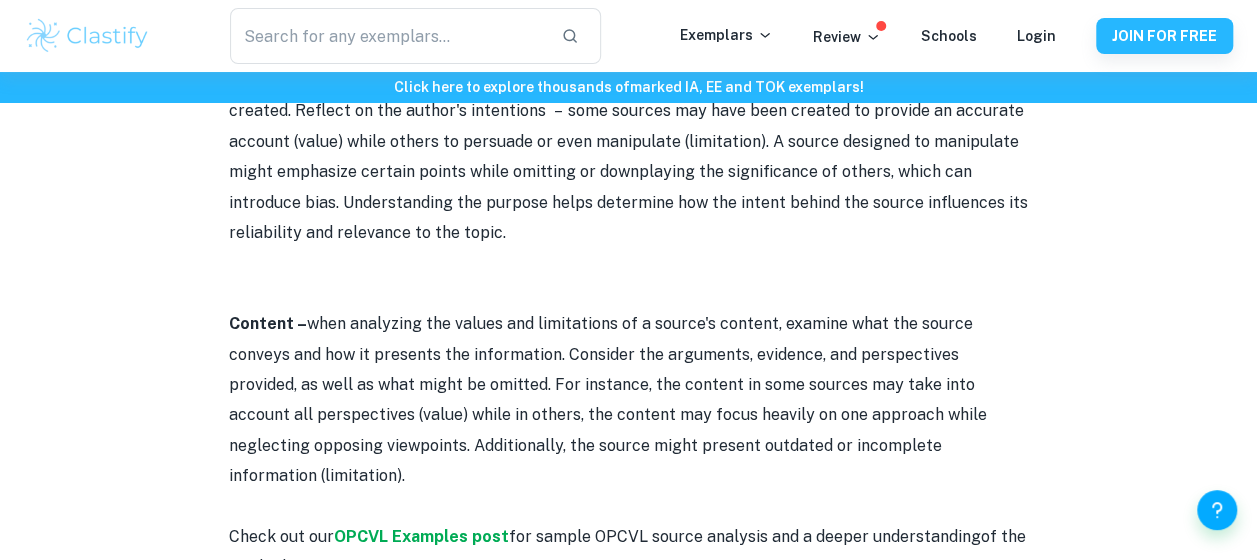 scroll, scrollTop: 2500, scrollLeft: 0, axis: vertical 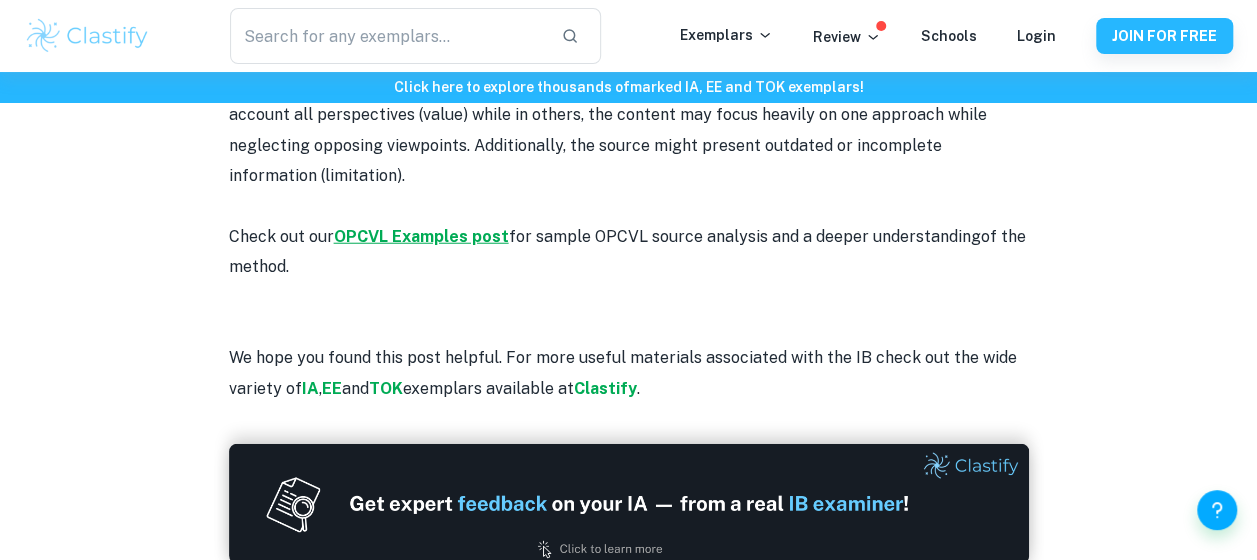 click on "OPCVL Examples post" at bounding box center (421, 236) 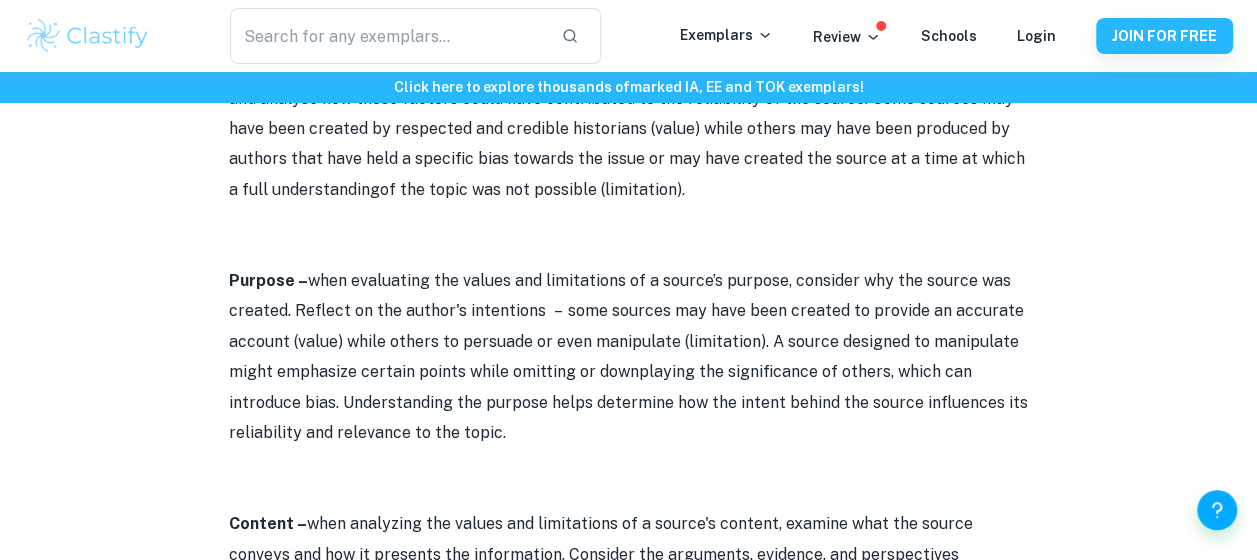 scroll, scrollTop: 1500, scrollLeft: 0, axis: vertical 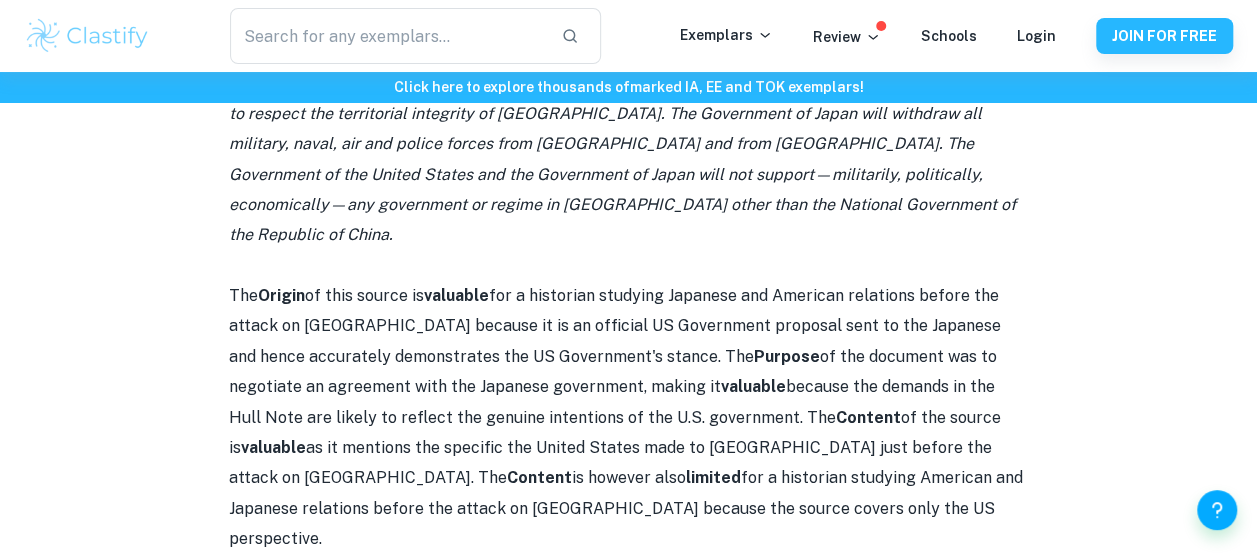 drag, startPoint x: 752, startPoint y: 403, endPoint x: 596, endPoint y: 398, distance: 156.08011 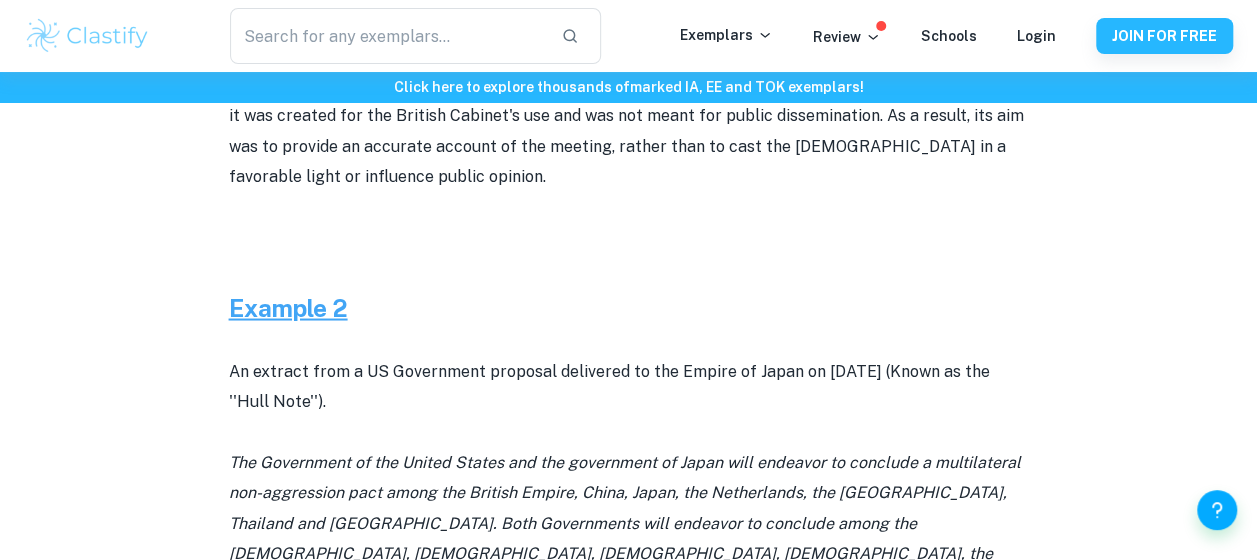 scroll, scrollTop: 1500, scrollLeft: 0, axis: vertical 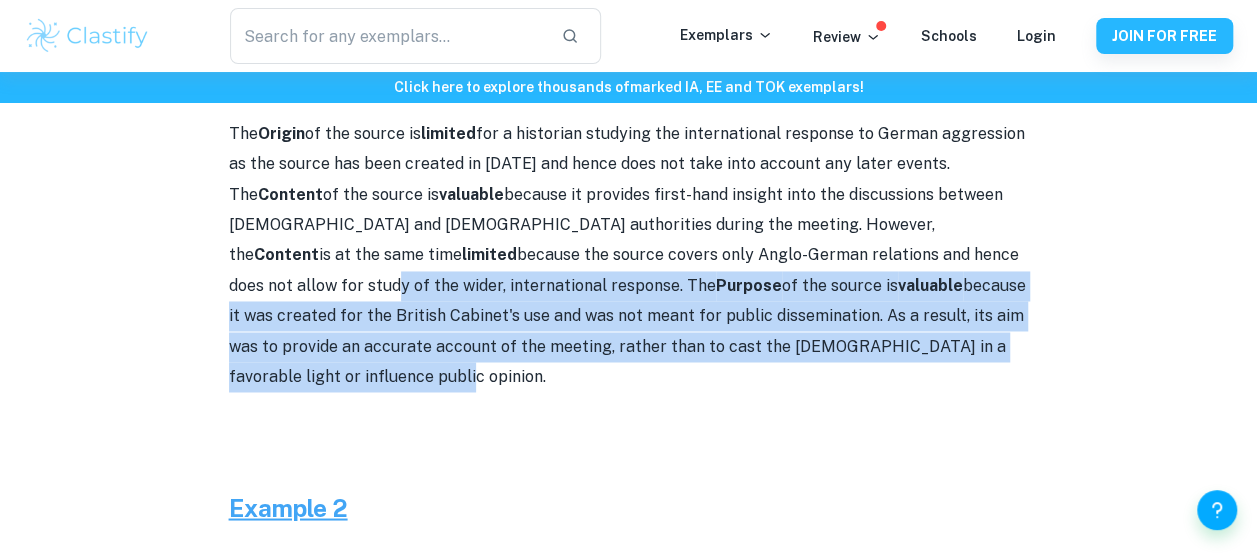 drag, startPoint x: 870, startPoint y: 320, endPoint x: 743, endPoint y: 238, distance: 151.17209 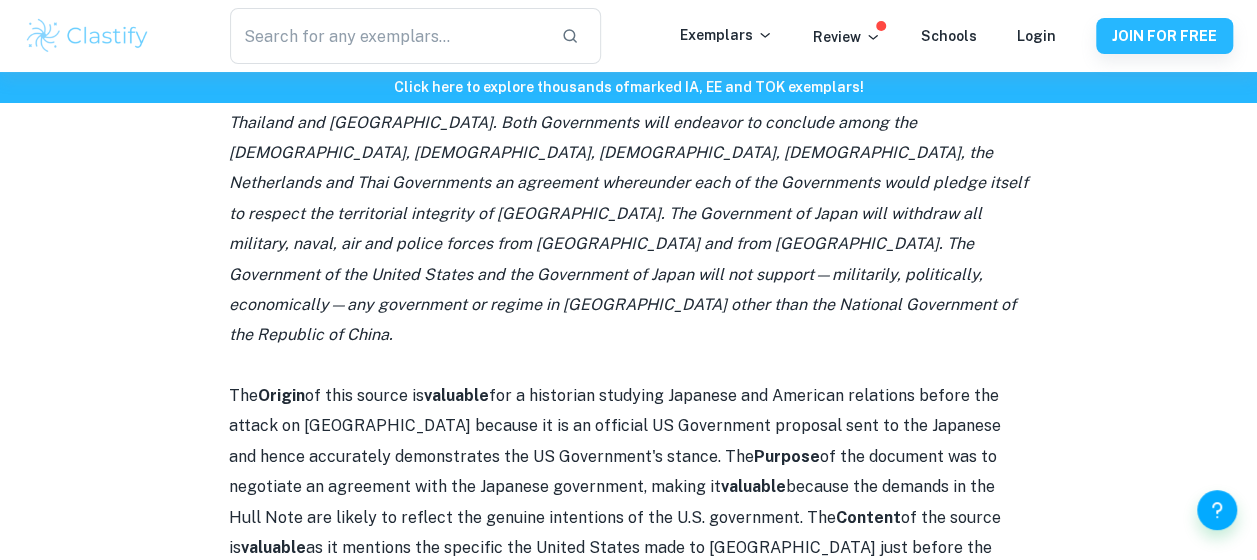 scroll, scrollTop: 2300, scrollLeft: 0, axis: vertical 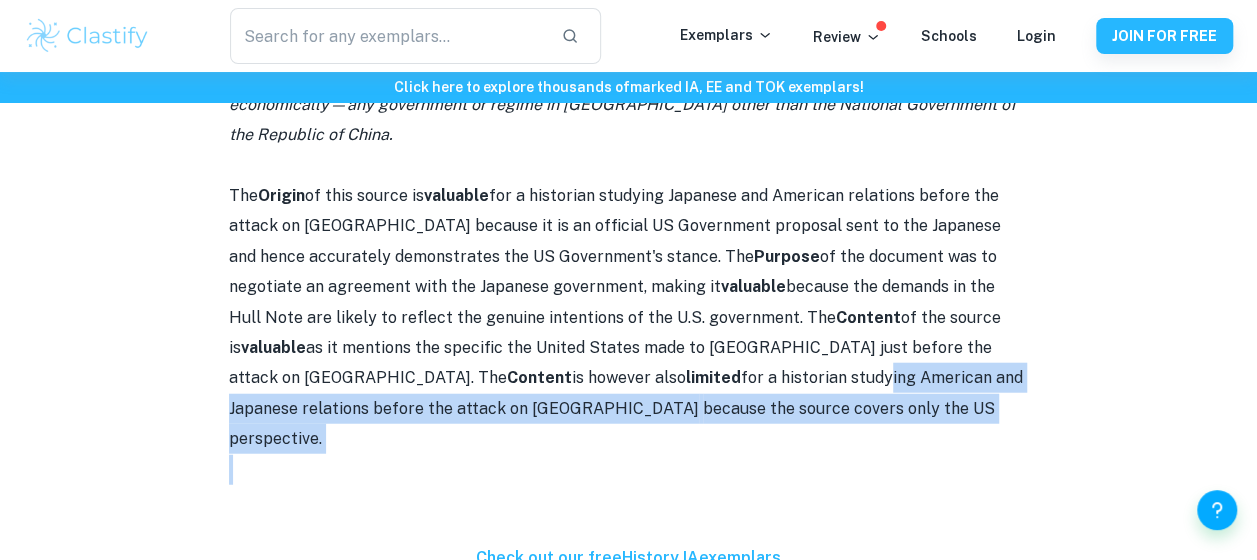 drag, startPoint x: 722, startPoint y: 305, endPoint x: 547, endPoint y: 246, distance: 184.6781 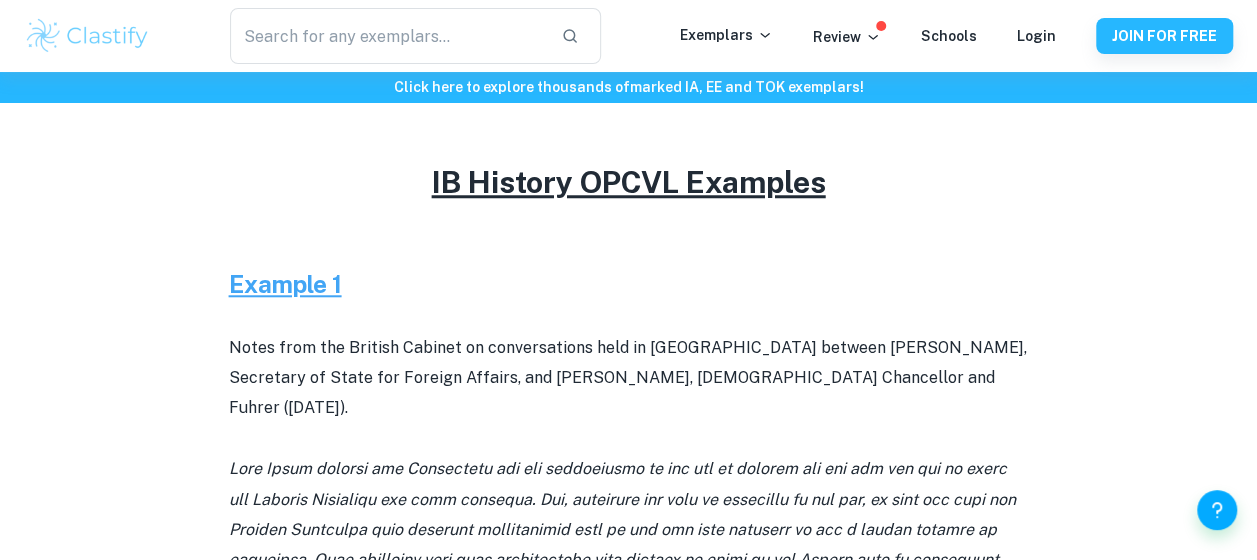scroll, scrollTop: 700, scrollLeft: 0, axis: vertical 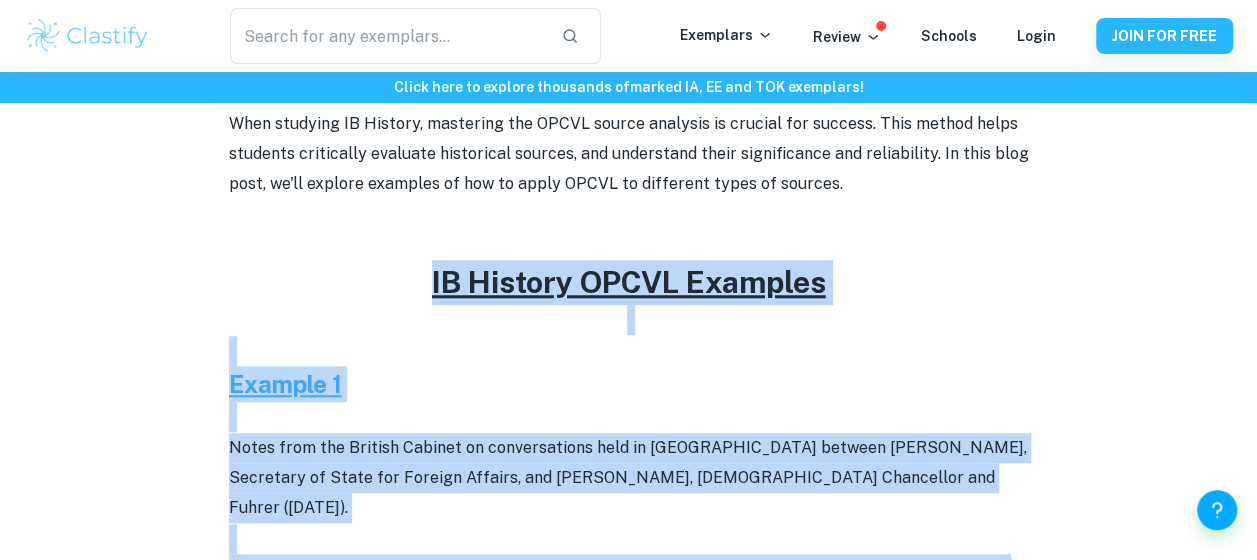 click at bounding box center [629, 245] 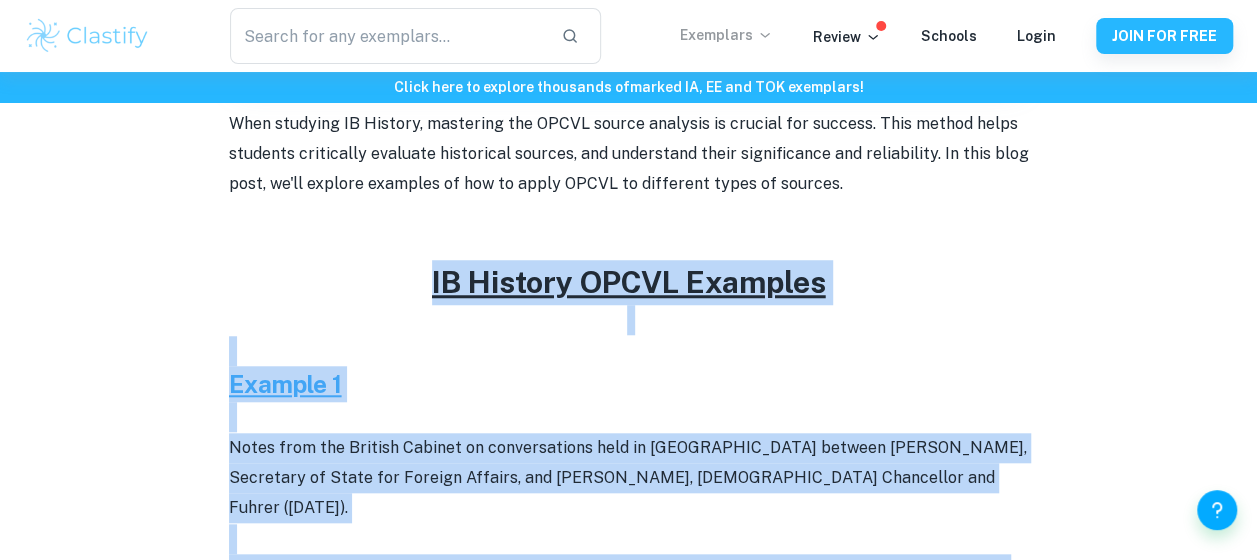 copy on "IB History OPCVL Examples     Example 1   Notes from the British Cabinet on conversations held in Berlin between John Simon, Secretary of State for Foreign Affairs, and Adolf Hitler, German Chancellor and Fuhrer (March 1935).    John Simon thanked the Chancellor for the opportunity he had had of meeting him and for the way in which the British Ministers had been welcomed. But, observing the rule of frankness to the end, he must say that the British Ministers felt somewhat disappointed that it had not been possible to get a larger measure of agreement. They regretted that such difficulties were thought to exist on the German side in connection with some of the matters discussed. He did not regret having come to Berlin. He was sure that this meeting was the best way of continuing this investigation into the various points of view. What he regretted was that they had not been able to do more in the direction of promoting the general agreement which he was sure both sides wanted. It showed that these things ..." 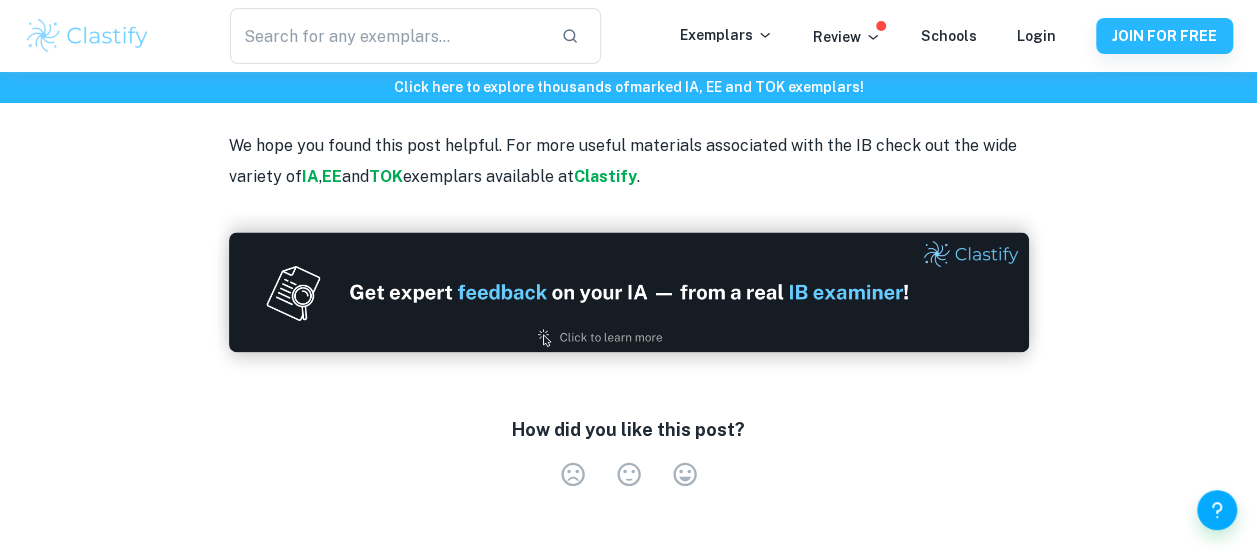 scroll, scrollTop: 4800, scrollLeft: 0, axis: vertical 